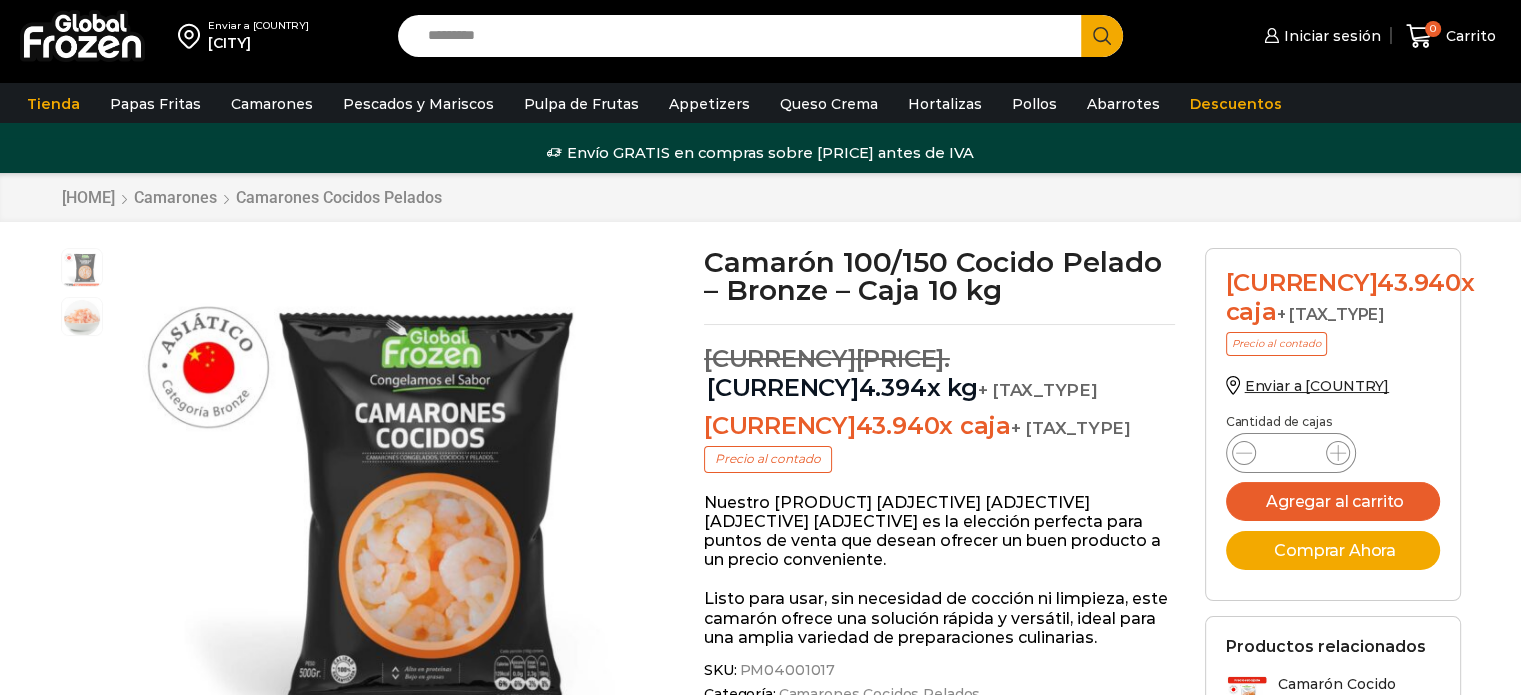 scroll, scrollTop: 0, scrollLeft: 0, axis: both 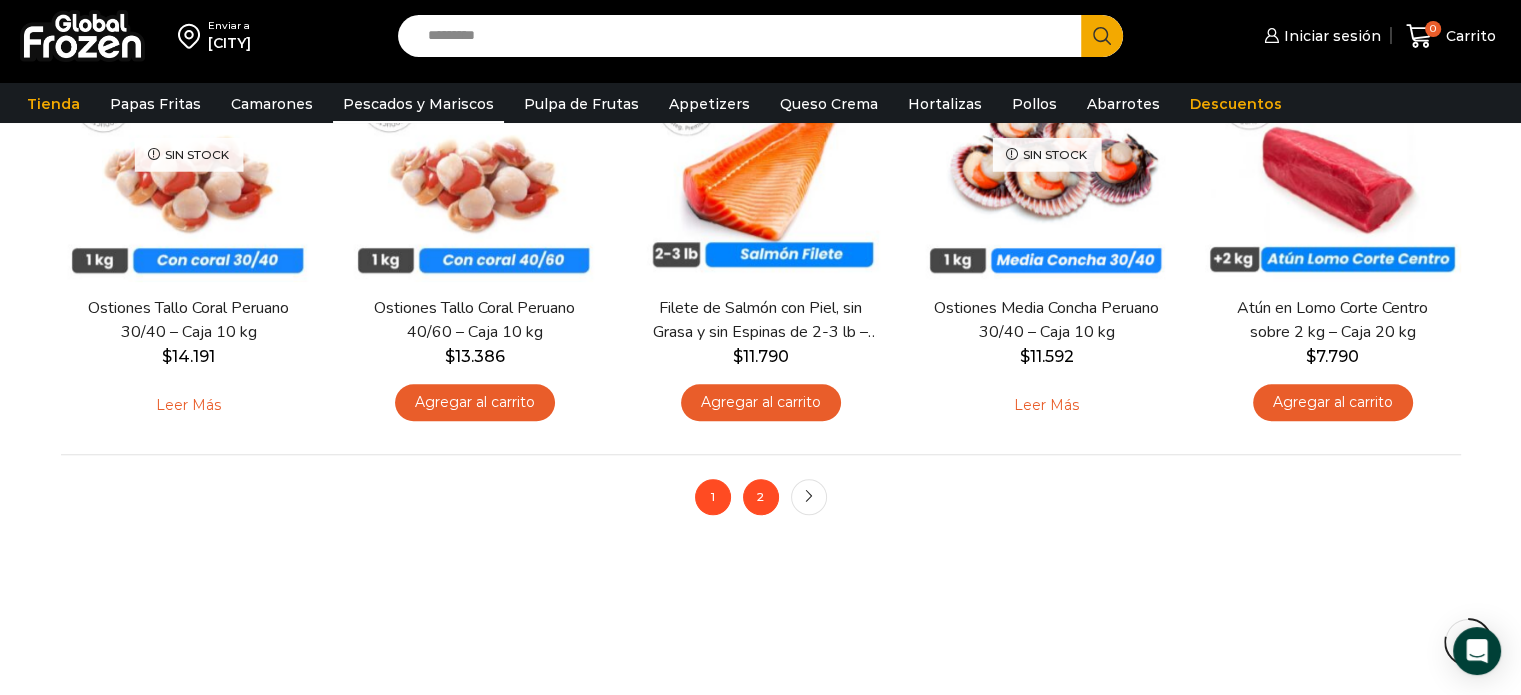 click on "2" at bounding box center (761, 497) 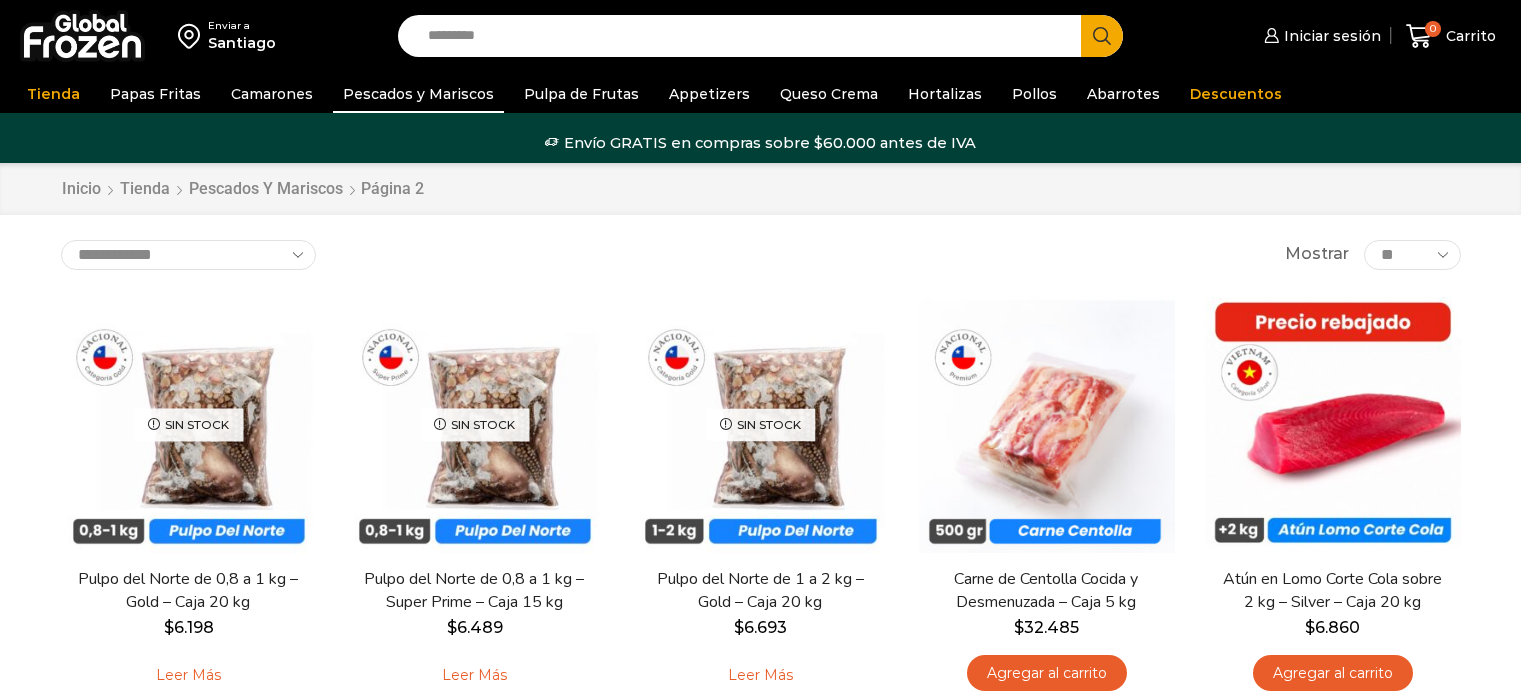 scroll, scrollTop: 0, scrollLeft: 0, axis: both 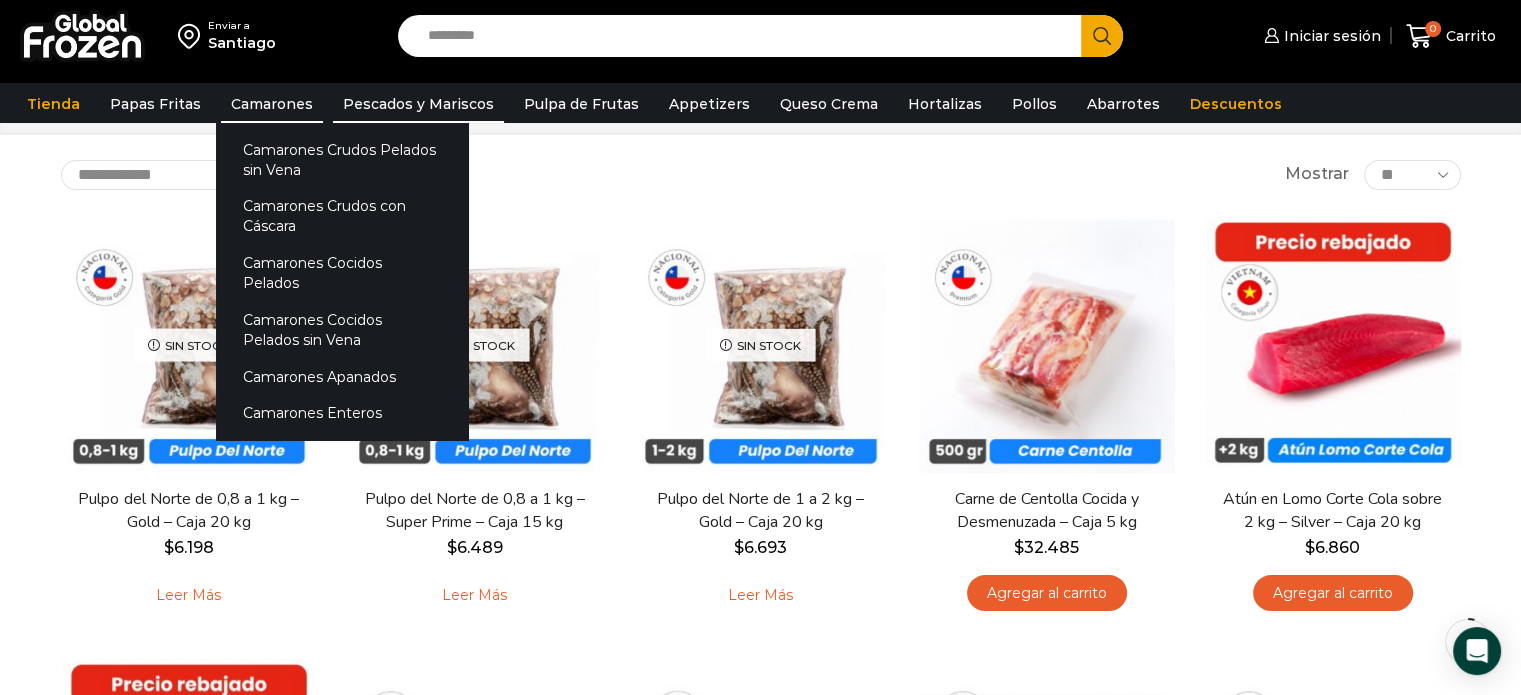 click on "Camarones" at bounding box center (272, 104) 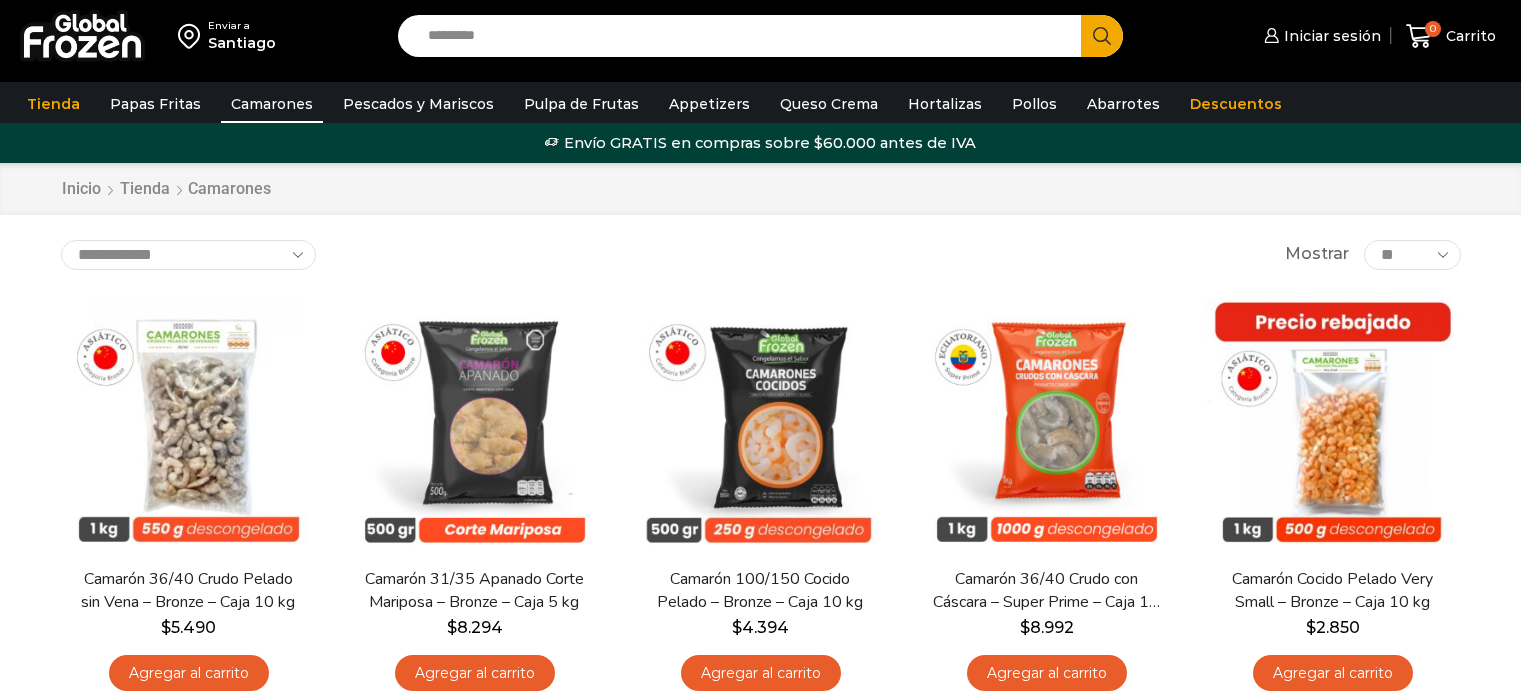 scroll, scrollTop: 0, scrollLeft: 0, axis: both 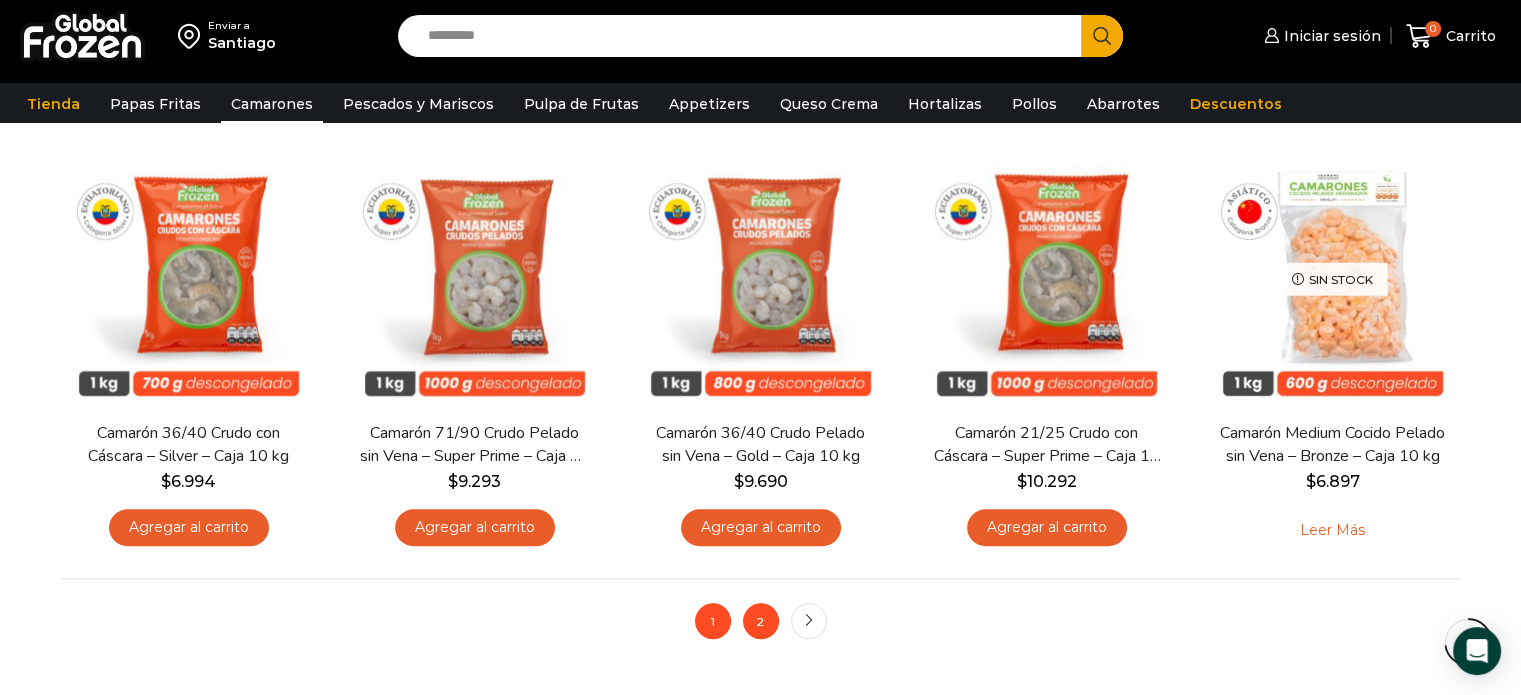 click on "2" at bounding box center (761, 621) 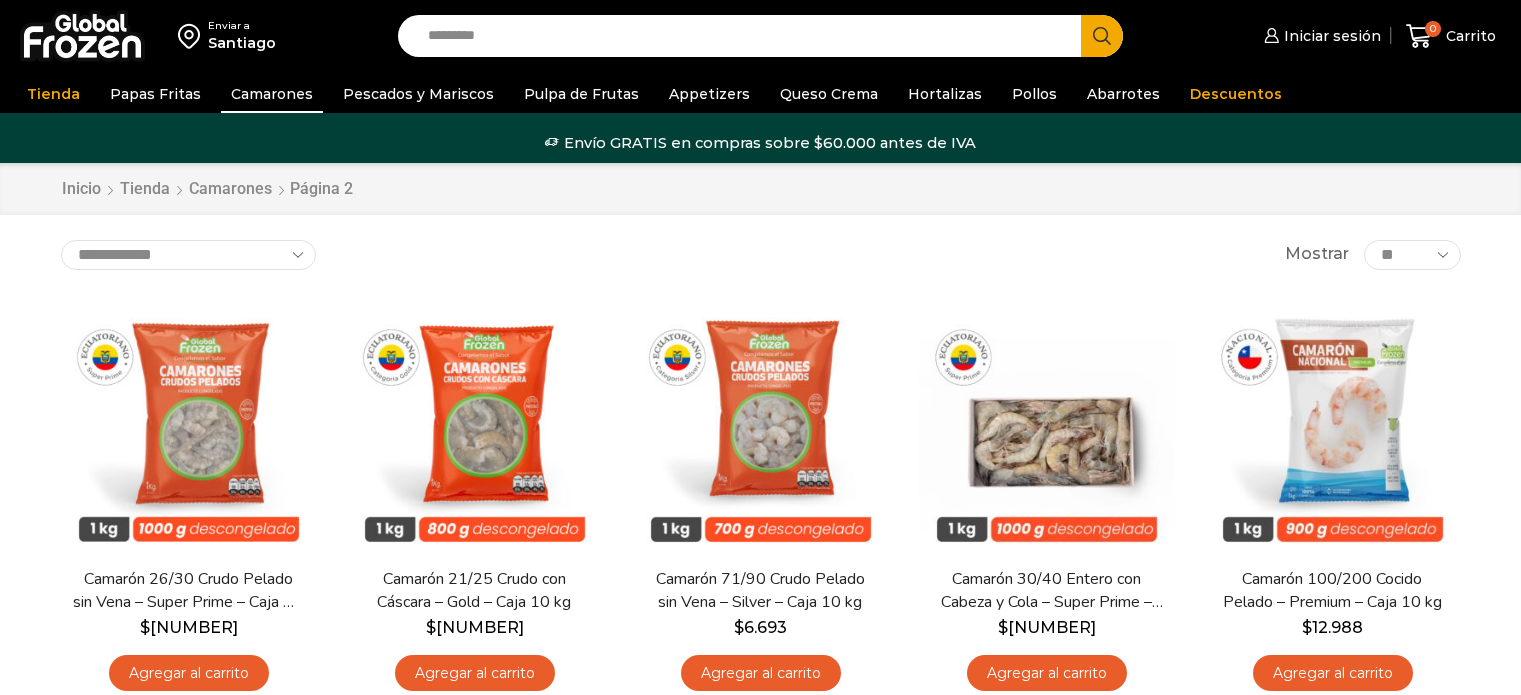 scroll, scrollTop: 0, scrollLeft: 0, axis: both 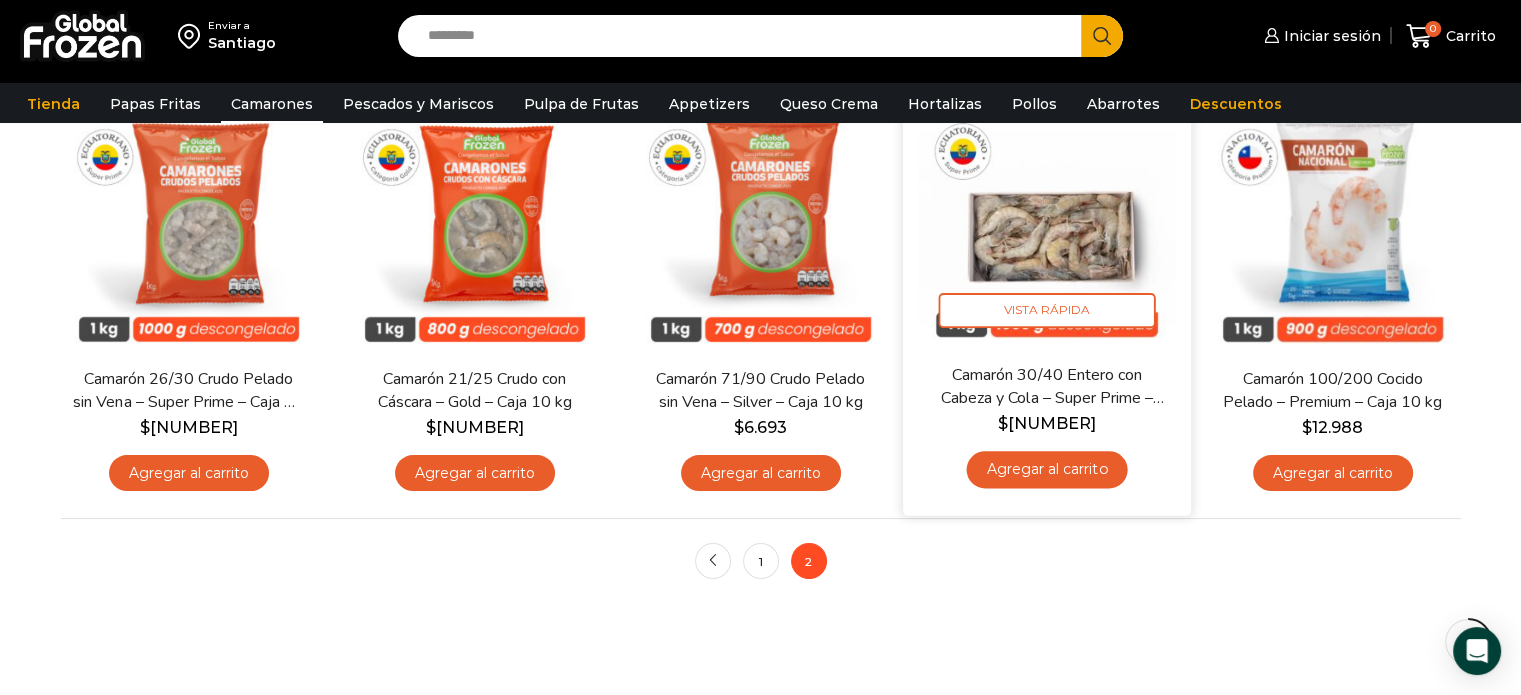 click at bounding box center [1047, 219] 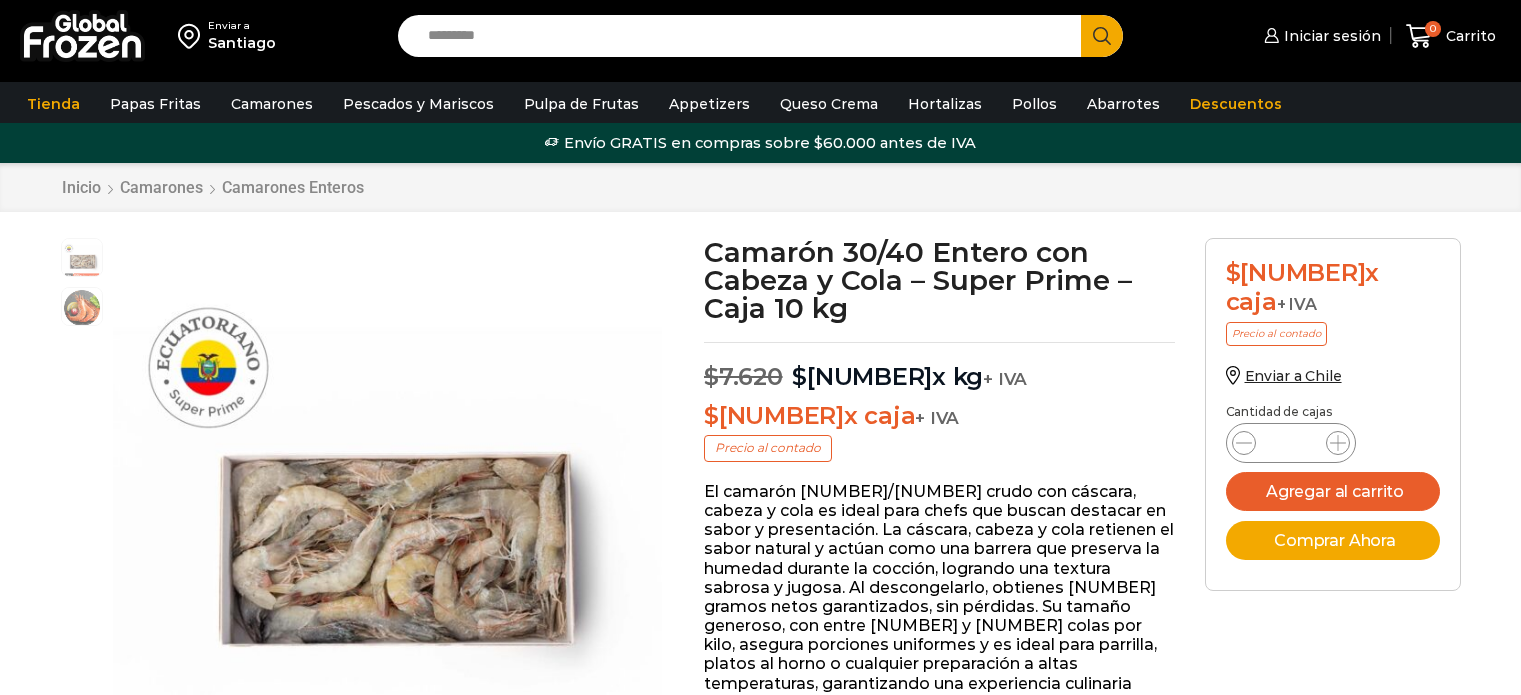scroll, scrollTop: 0, scrollLeft: 0, axis: both 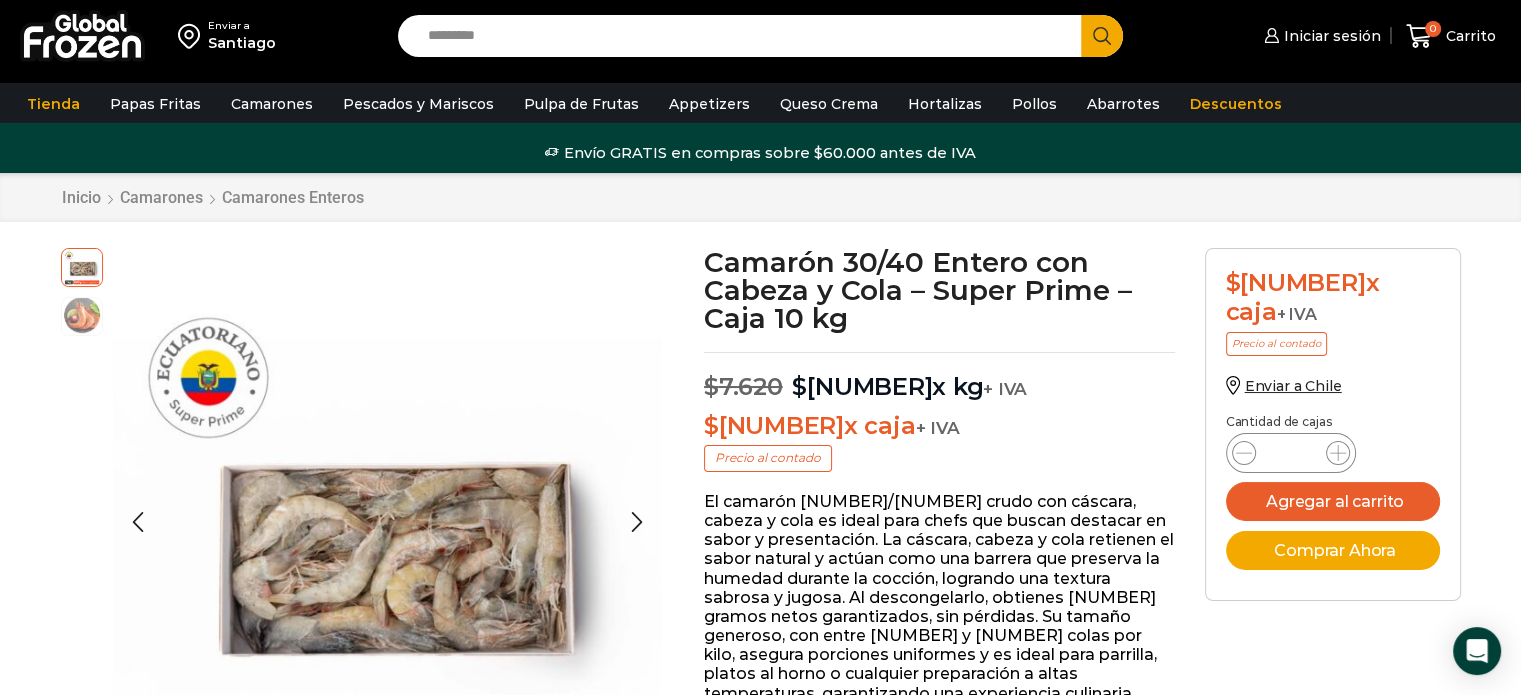 click at bounding box center [82, 266] 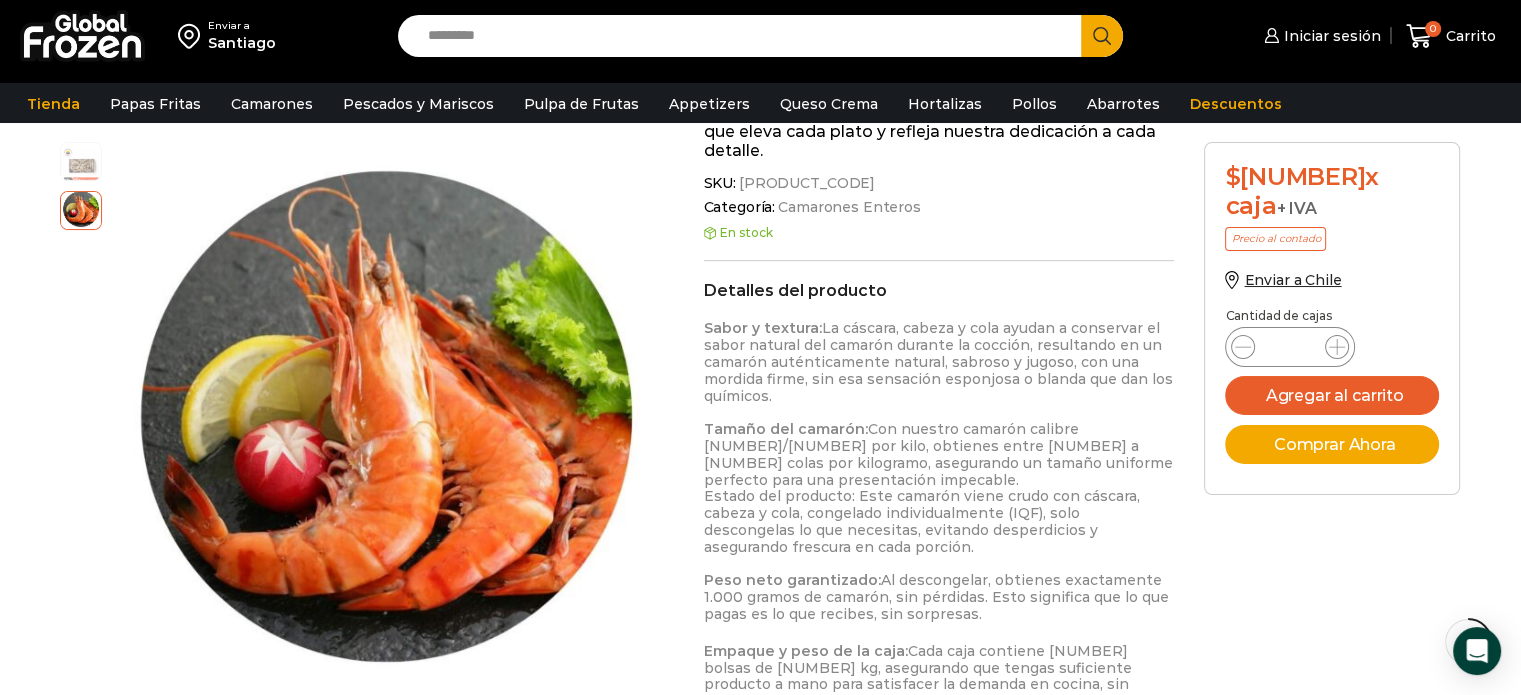 scroll, scrollTop: 933, scrollLeft: 0, axis: vertical 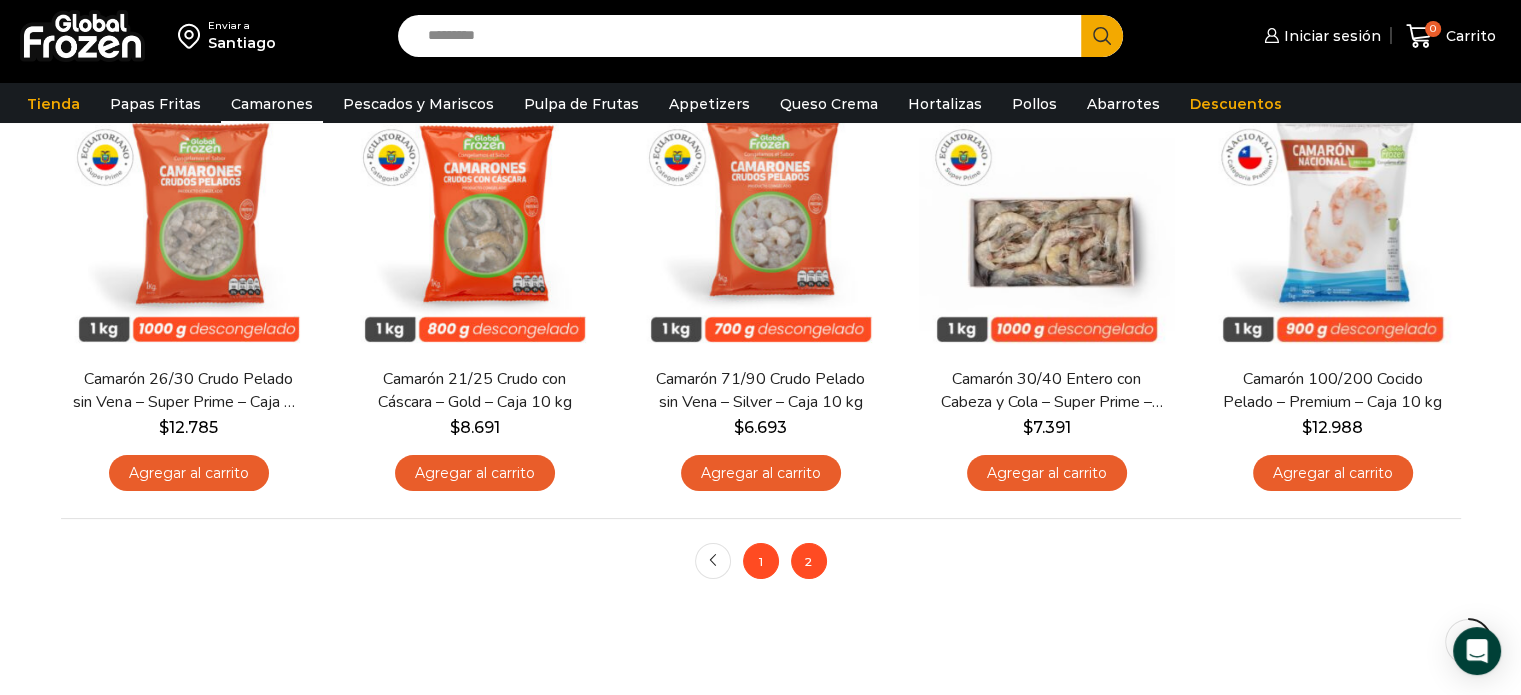 click on "1" at bounding box center (713, 561) 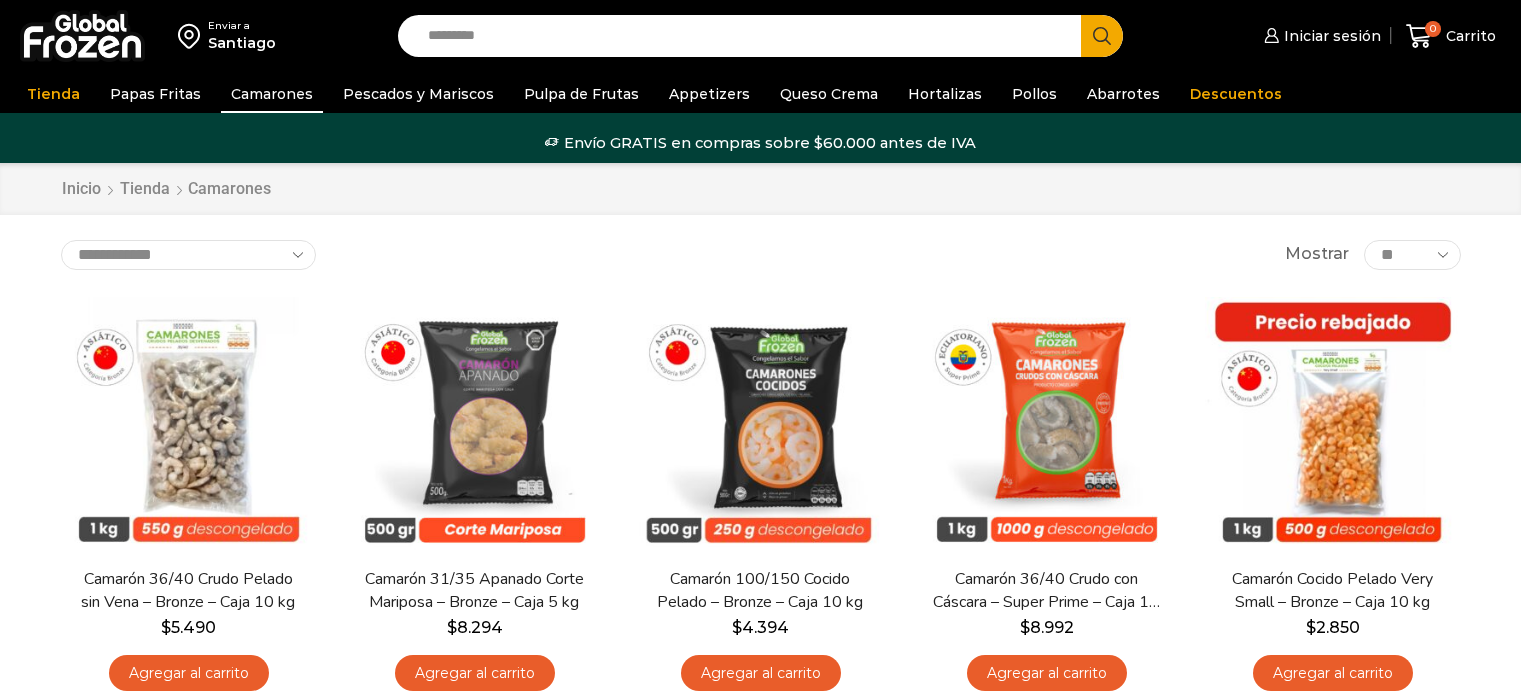 scroll, scrollTop: 0, scrollLeft: 0, axis: both 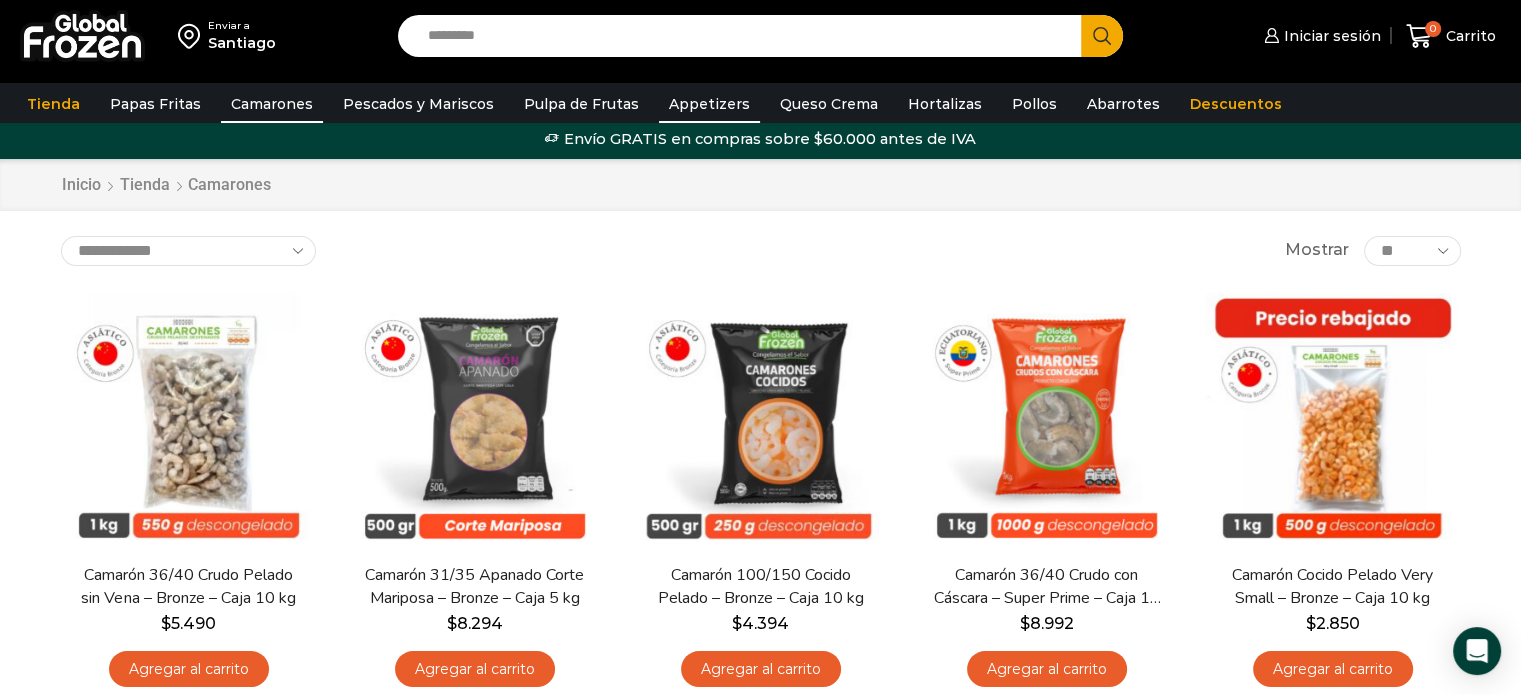 click on "Appetizers" at bounding box center [709, 104] 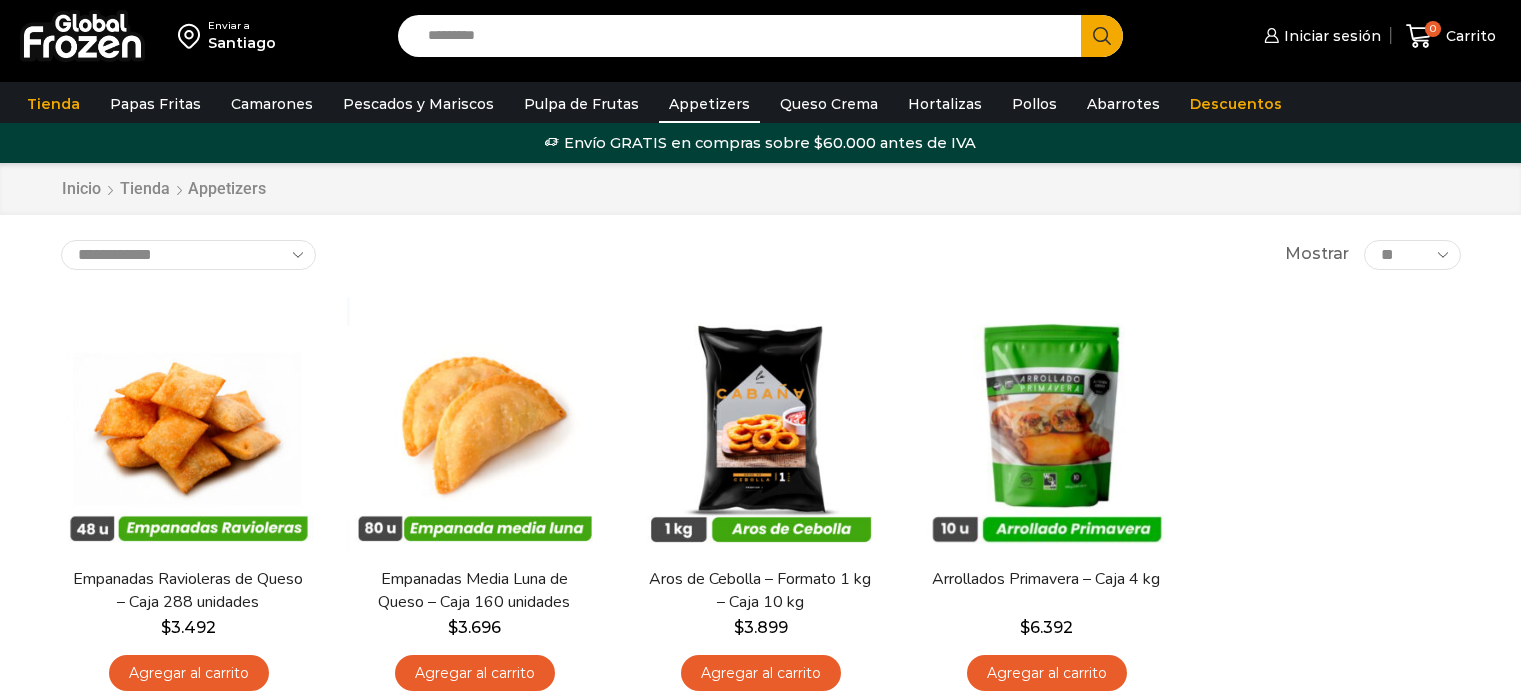 scroll, scrollTop: 0, scrollLeft: 0, axis: both 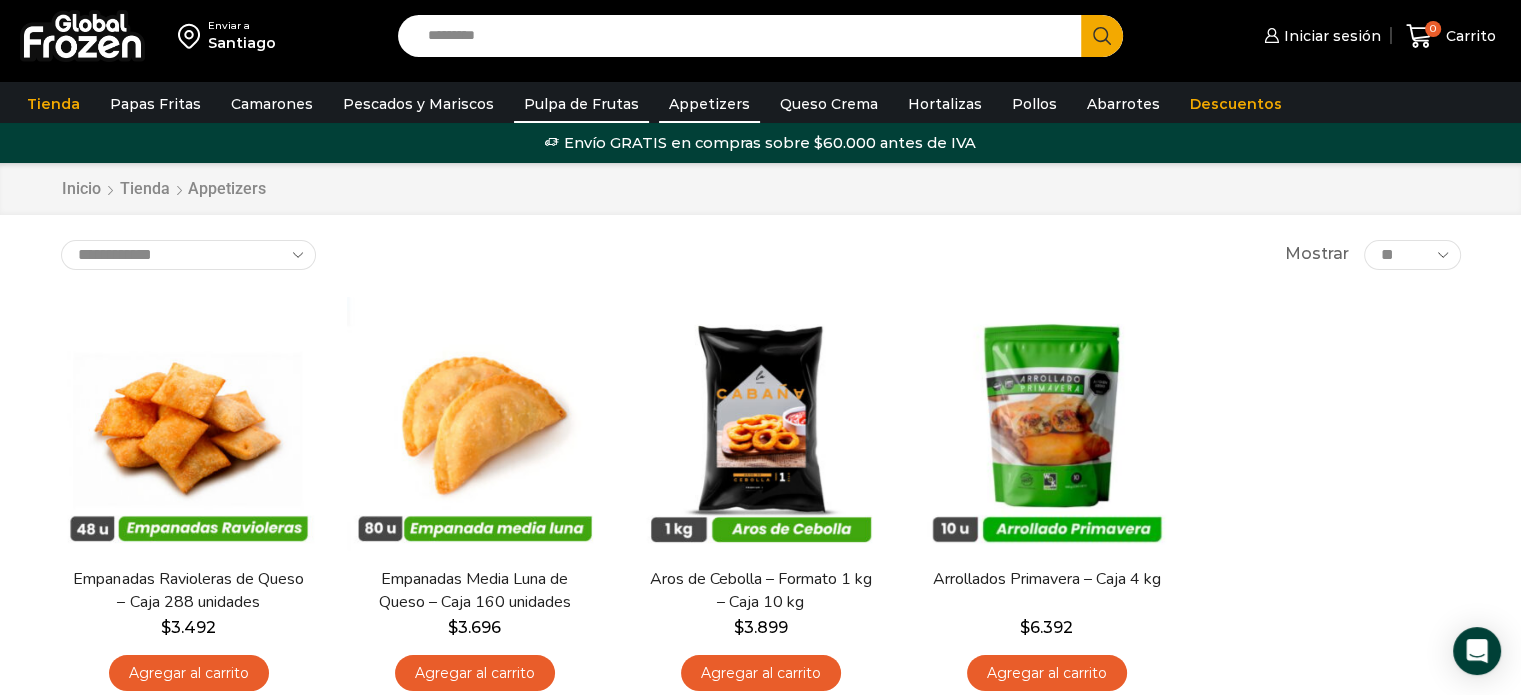 click on "Pulpa de Frutas" at bounding box center [581, 104] 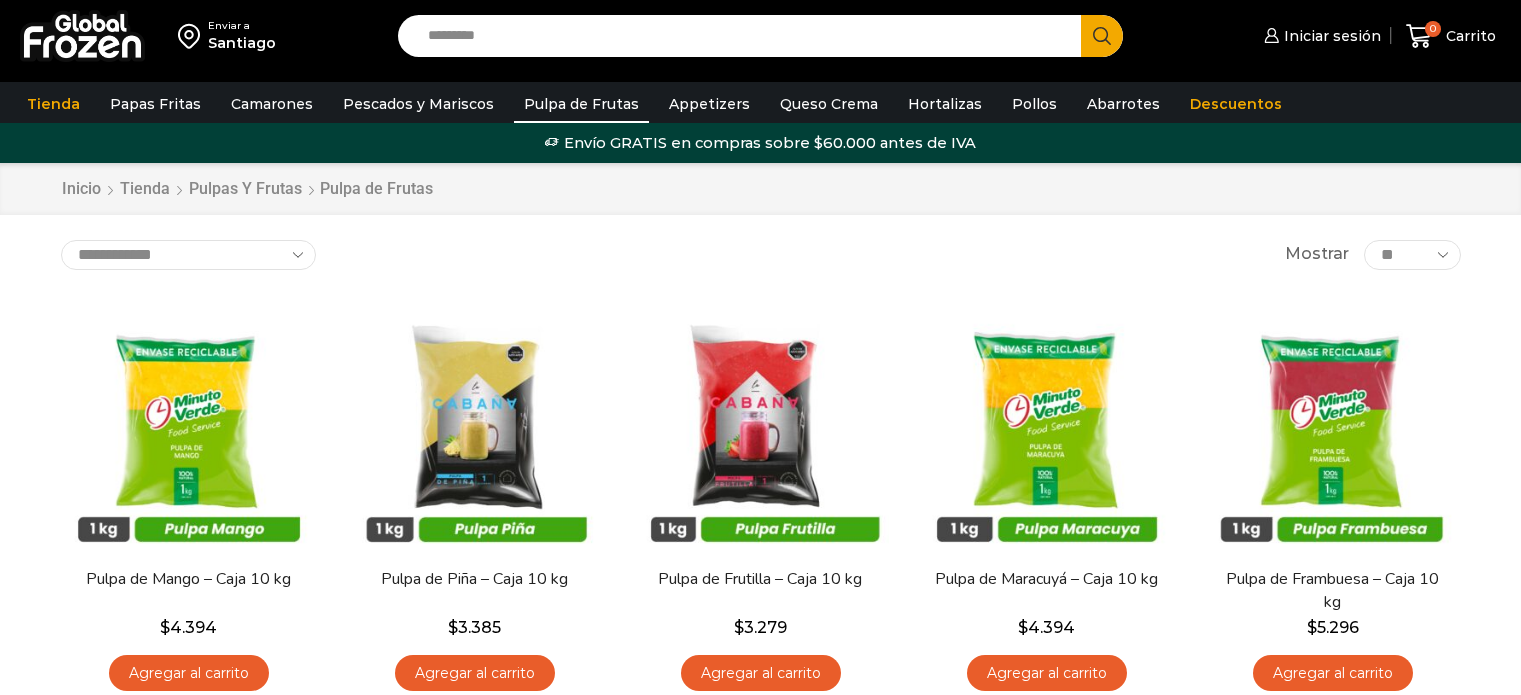 scroll, scrollTop: 0, scrollLeft: 0, axis: both 